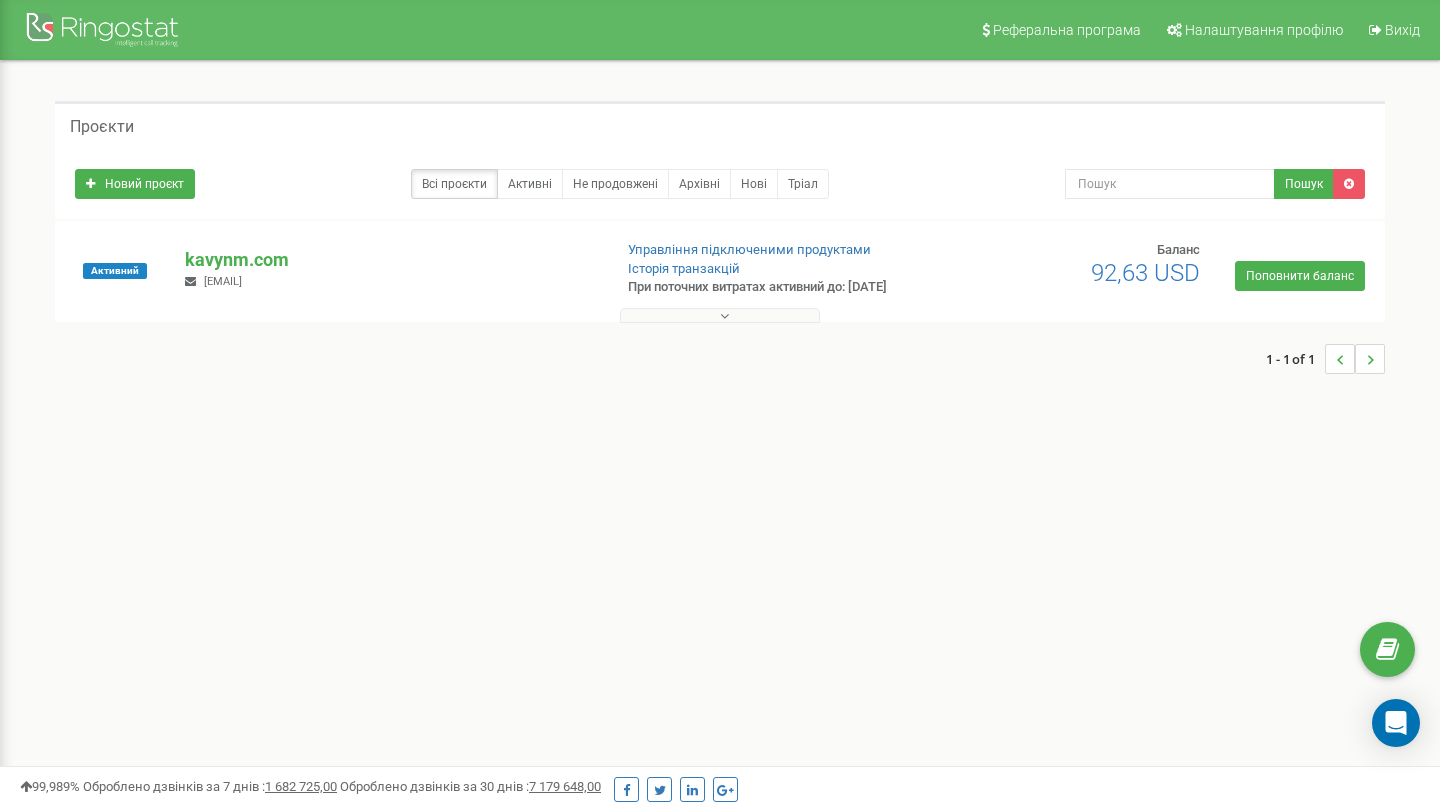 scroll, scrollTop: 0, scrollLeft: 0, axis: both 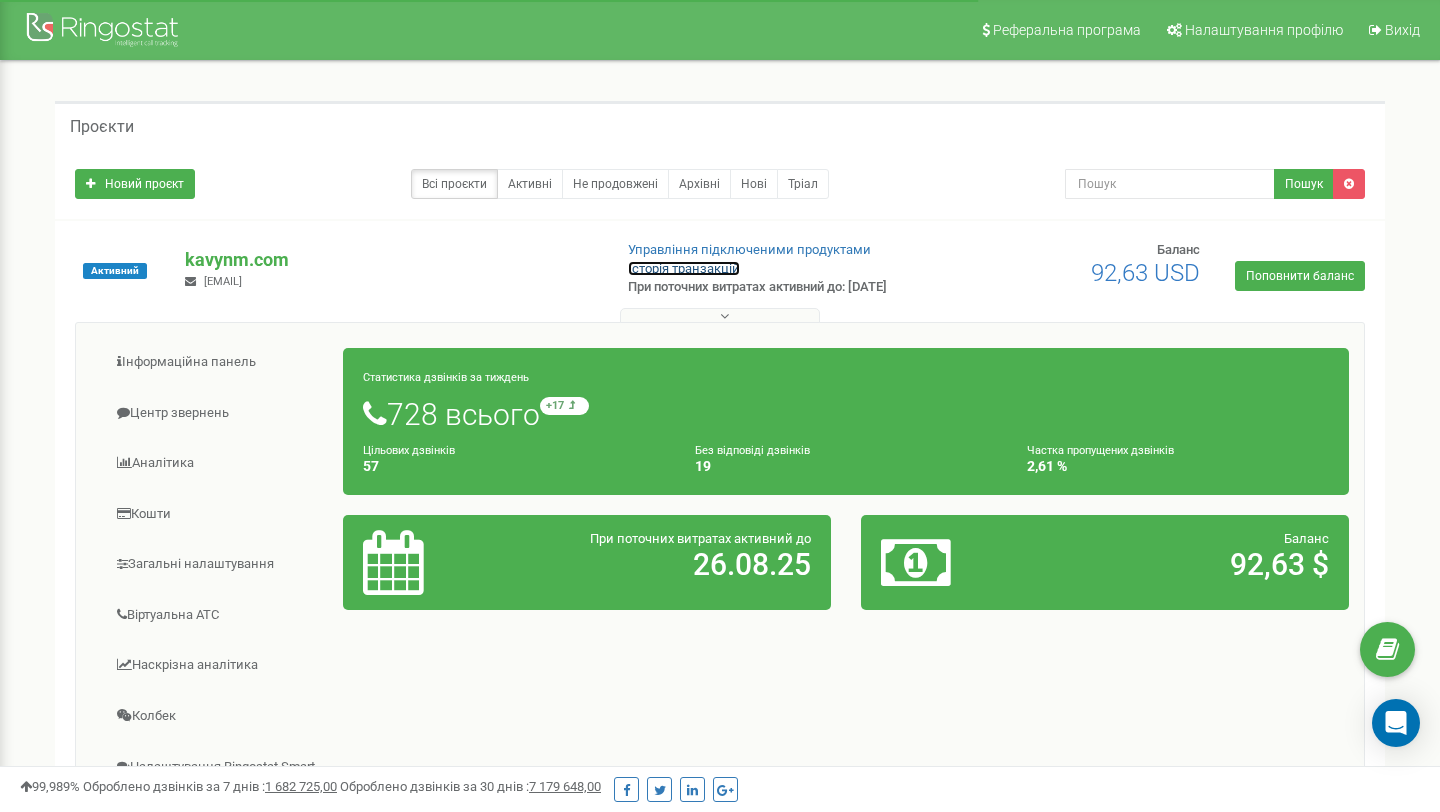 click on "Історія транзакцій" at bounding box center [684, 268] 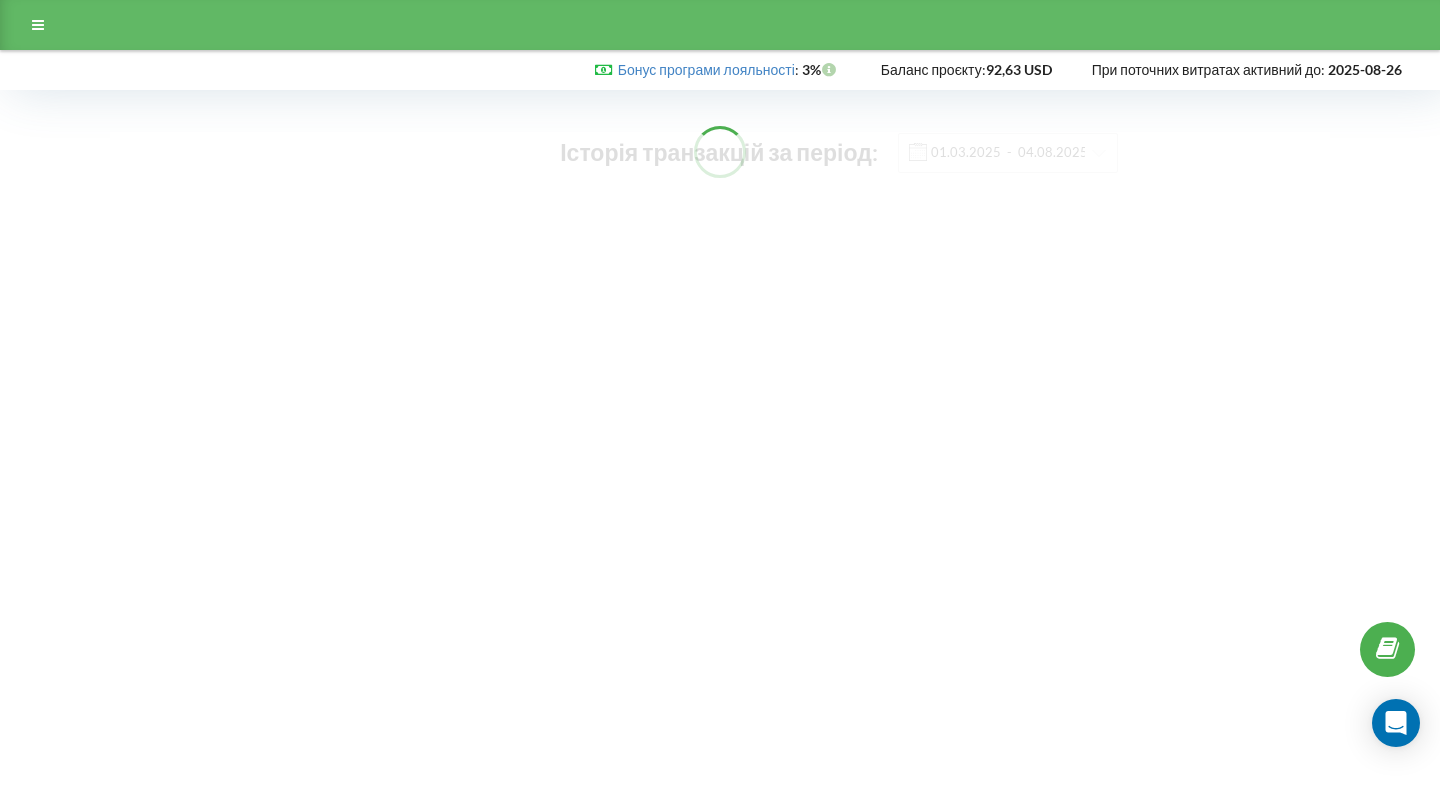scroll, scrollTop: 0, scrollLeft: 0, axis: both 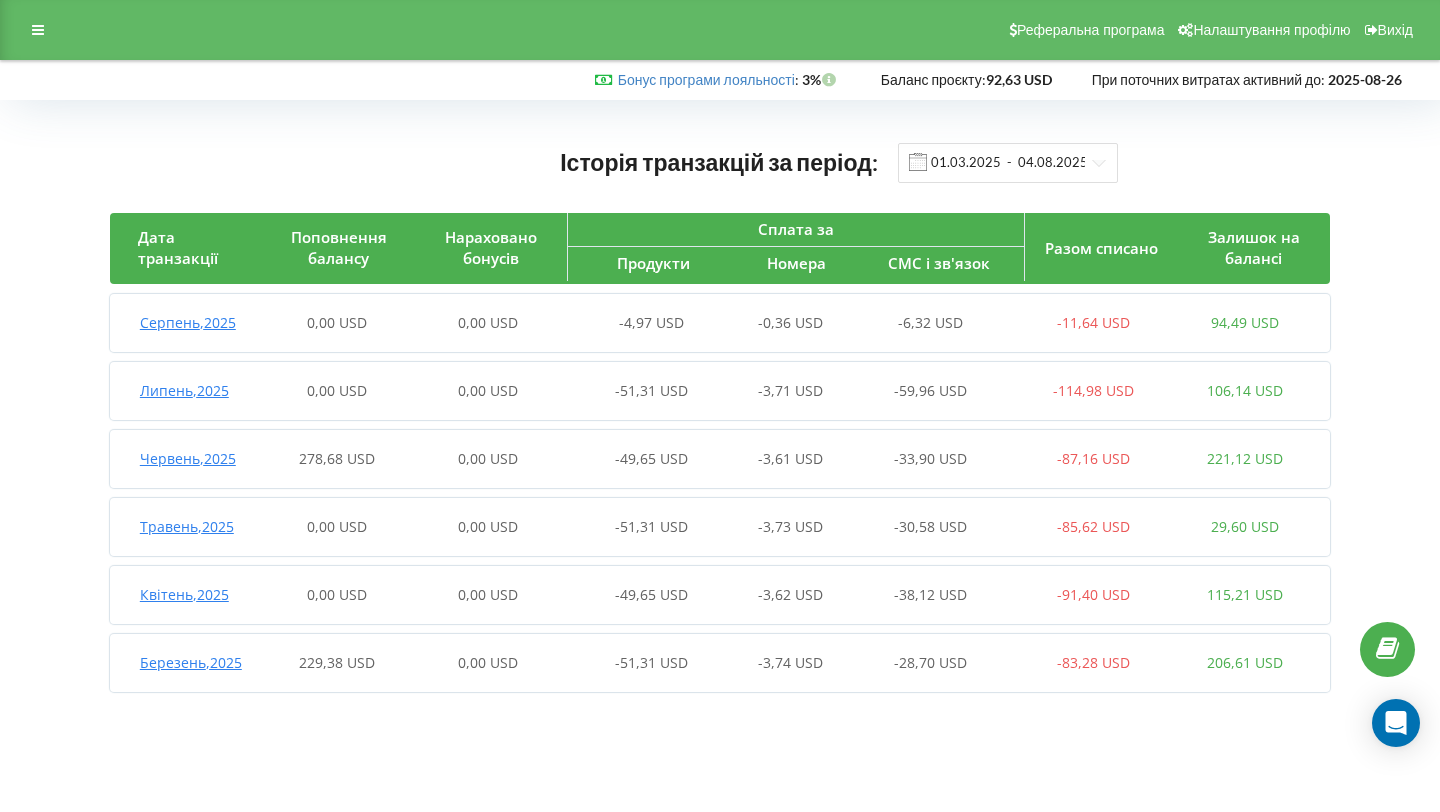 click on "Липень ,  2025" at bounding box center [184, 390] 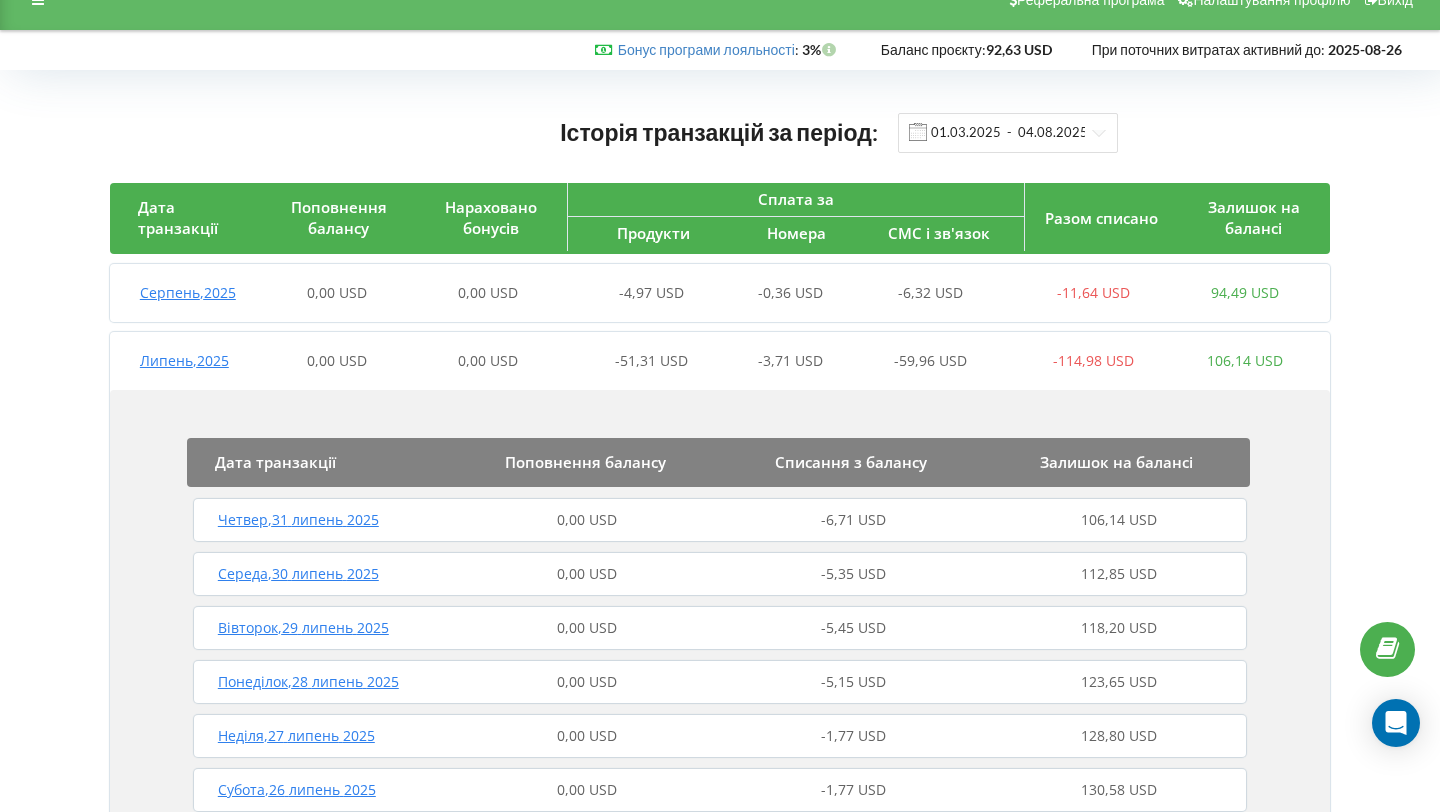 scroll, scrollTop: 0, scrollLeft: 0, axis: both 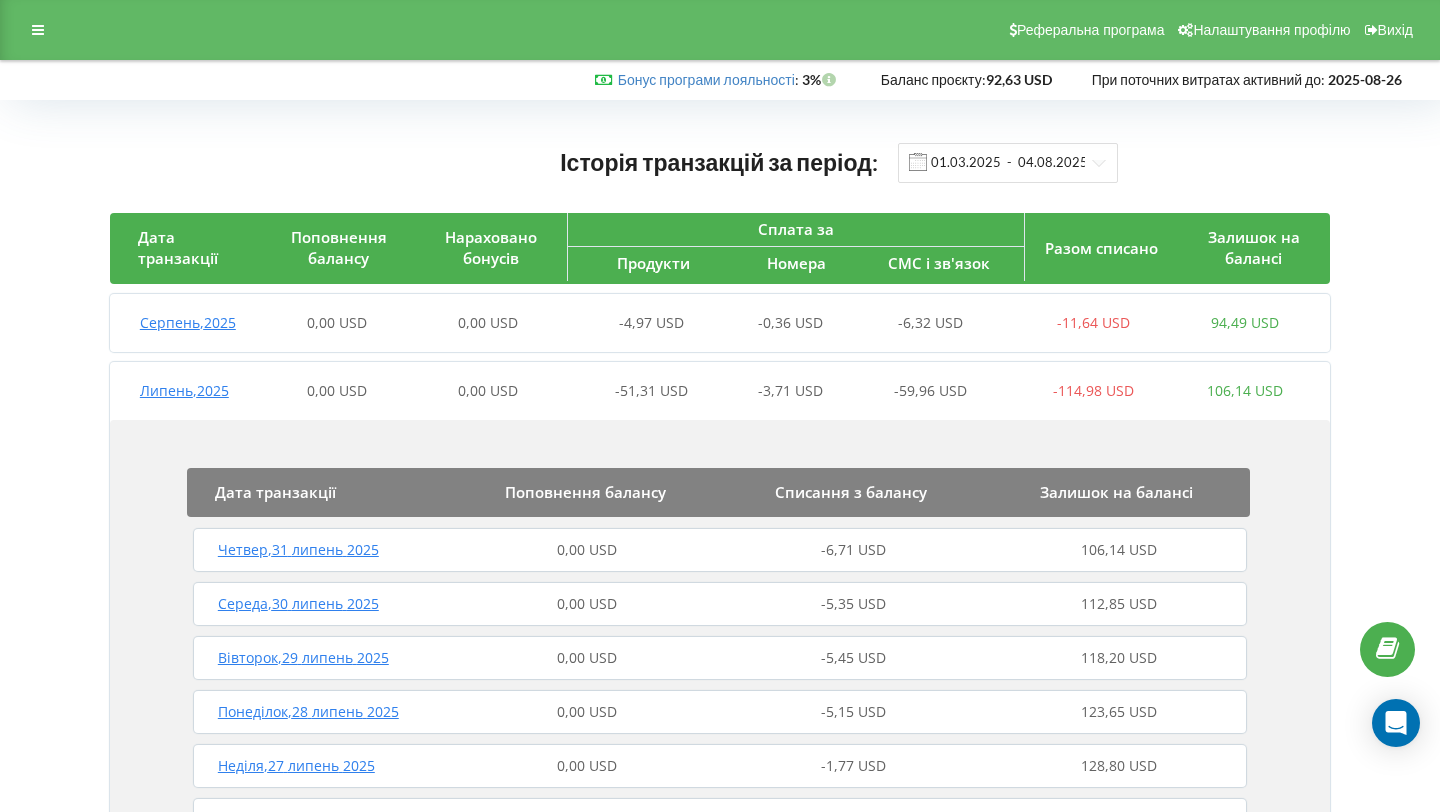 click on "Дата транзакції" at bounding box center (178, 247) 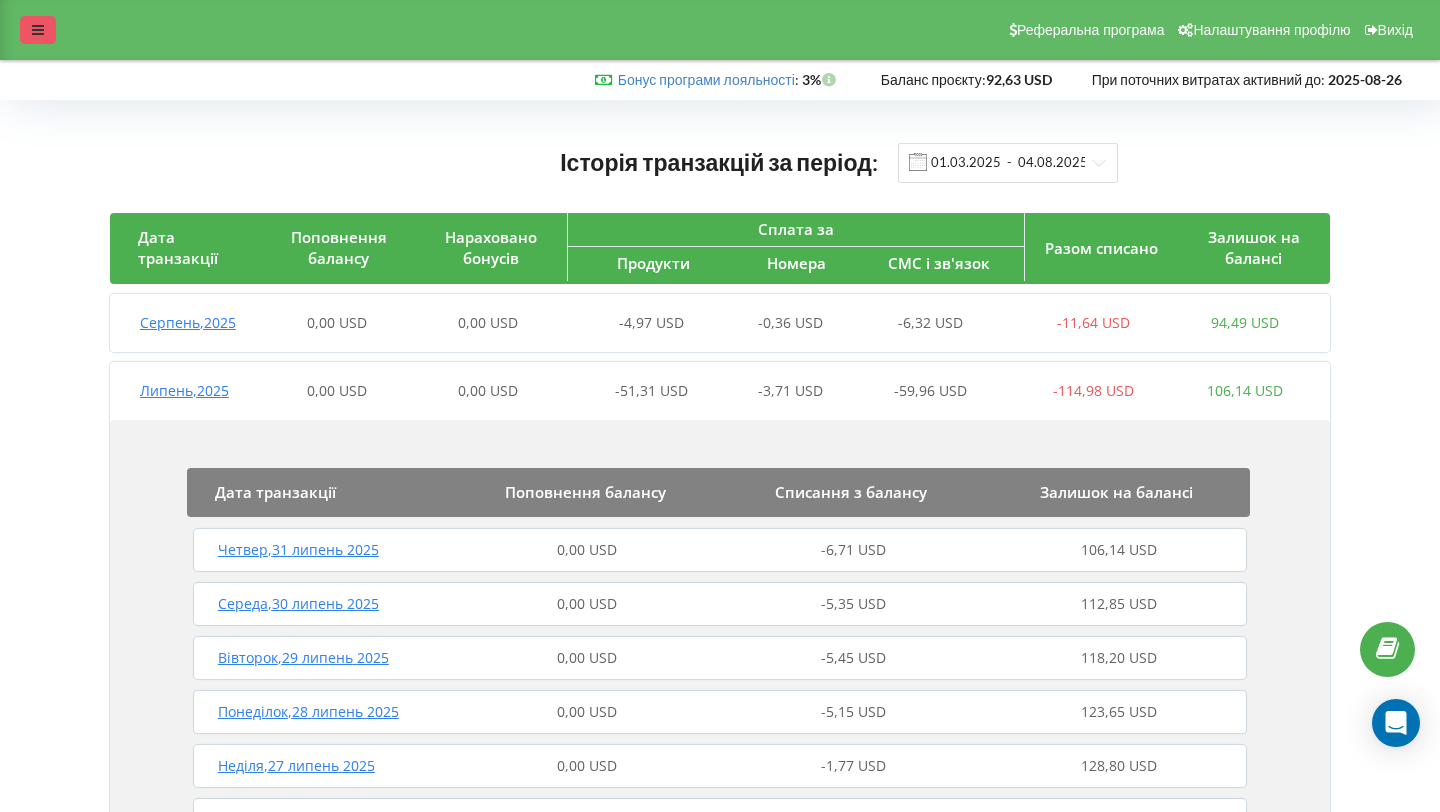 click at bounding box center (38, 30) 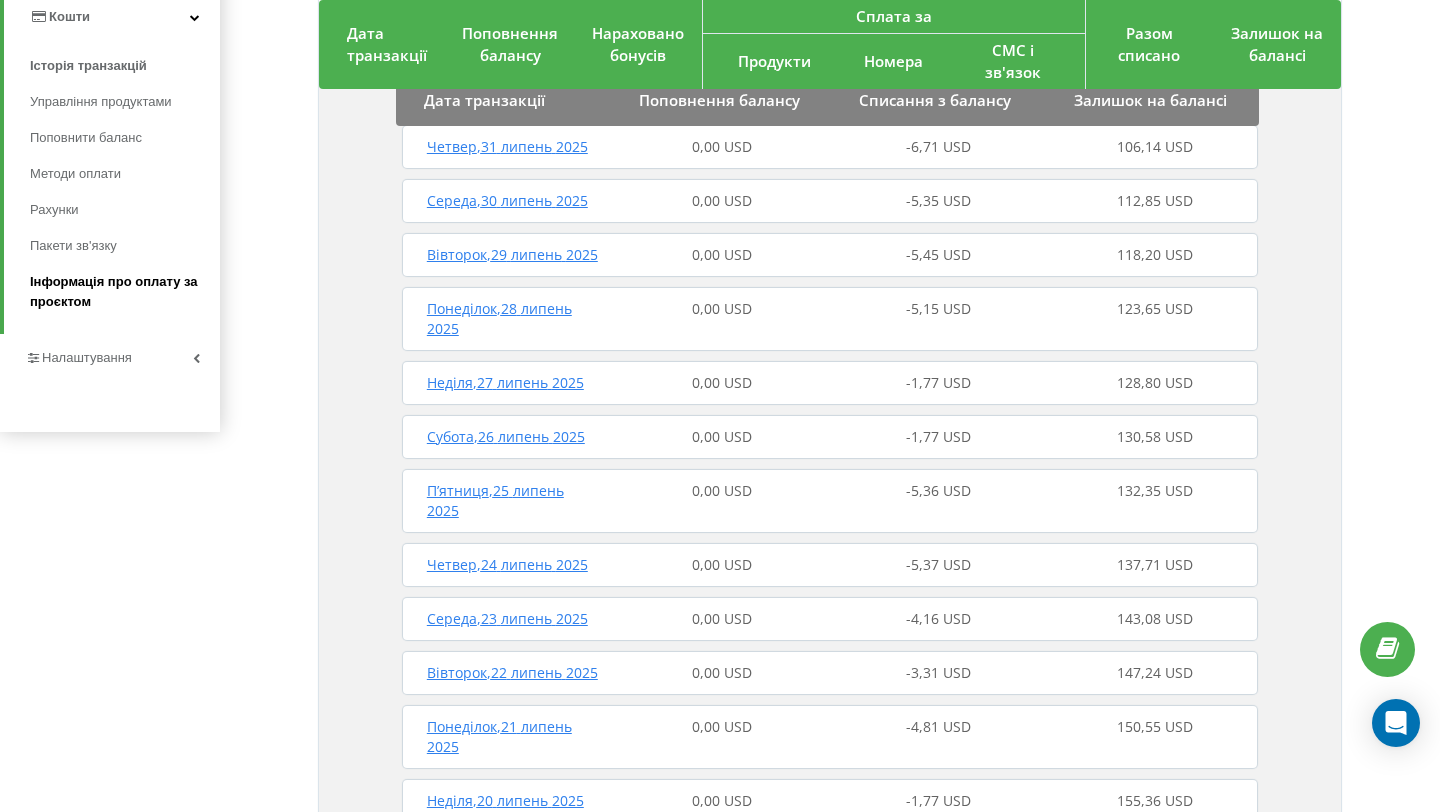 scroll, scrollTop: 0, scrollLeft: 0, axis: both 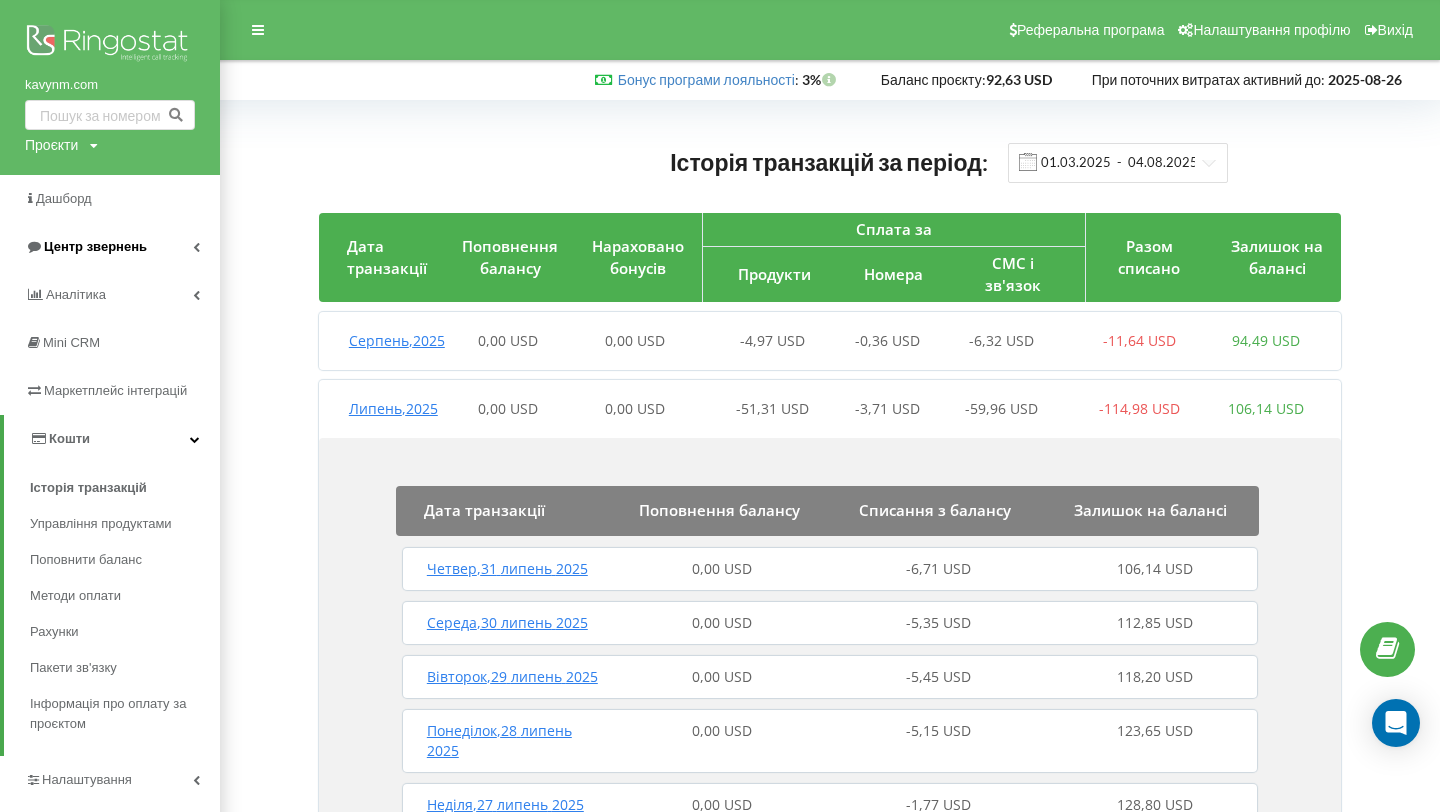 click on "Центр звернень" at bounding box center [95, 246] 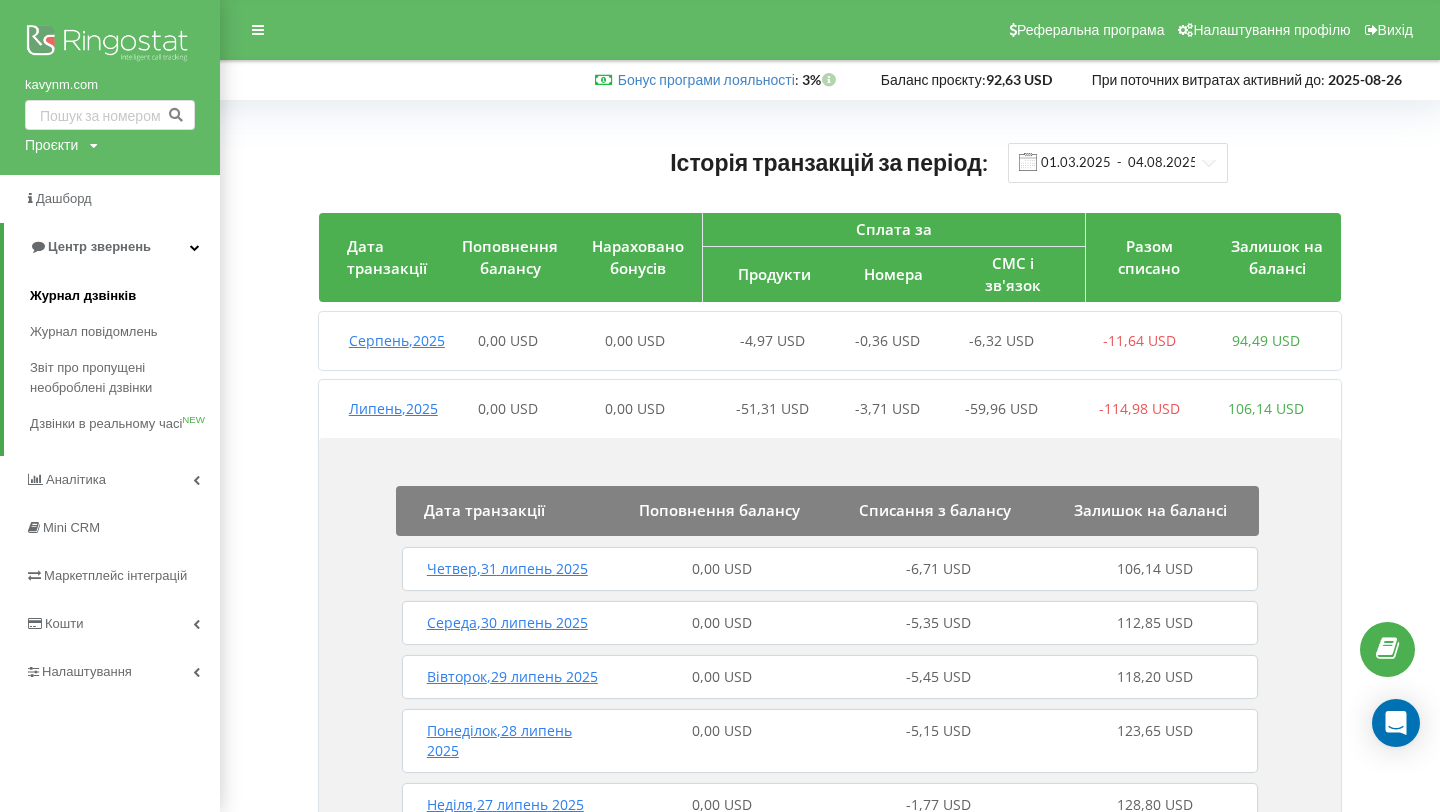 click on "Журнал дзвінків" at bounding box center (83, 296) 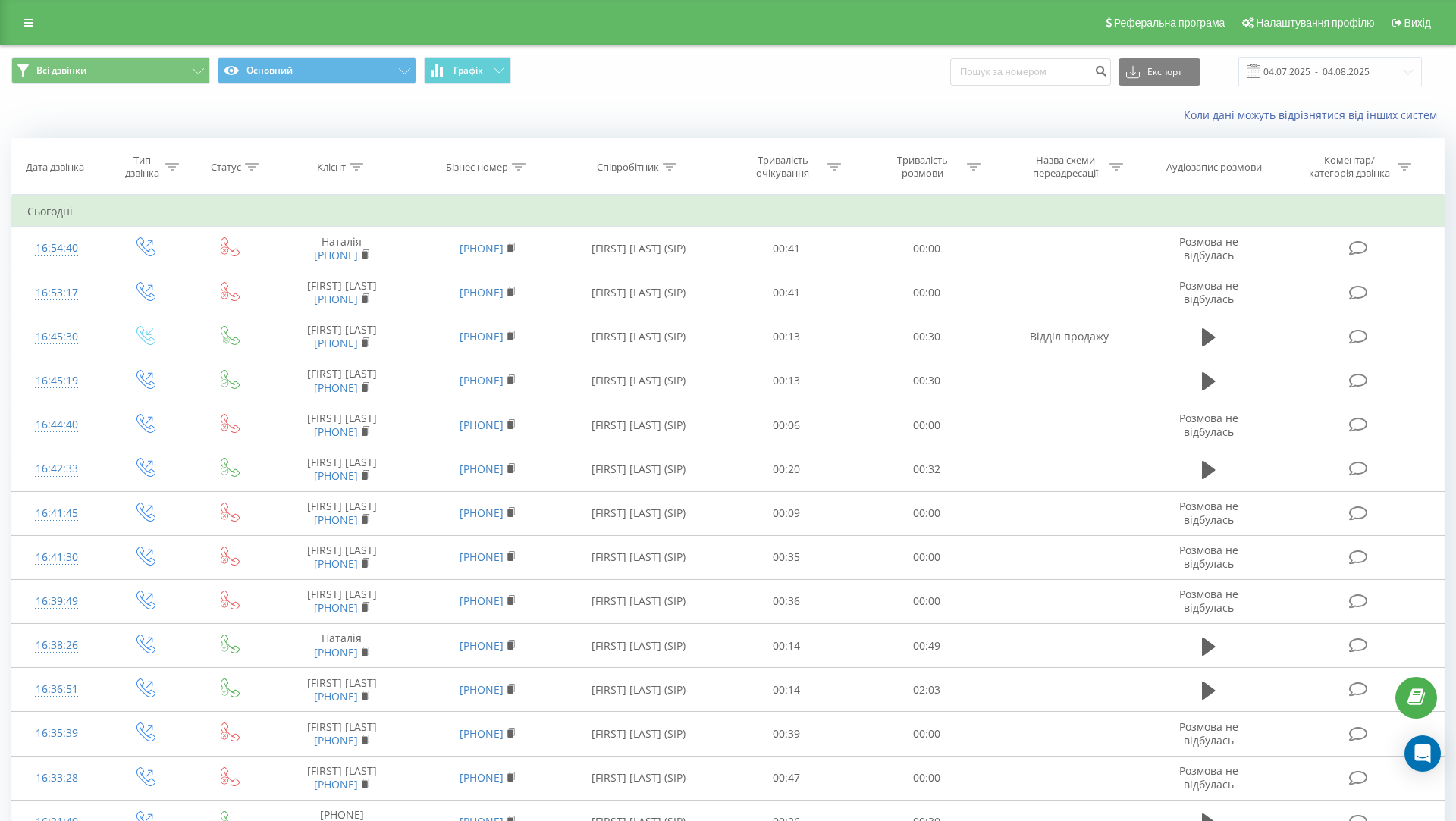 scroll, scrollTop: 0, scrollLeft: 0, axis: both 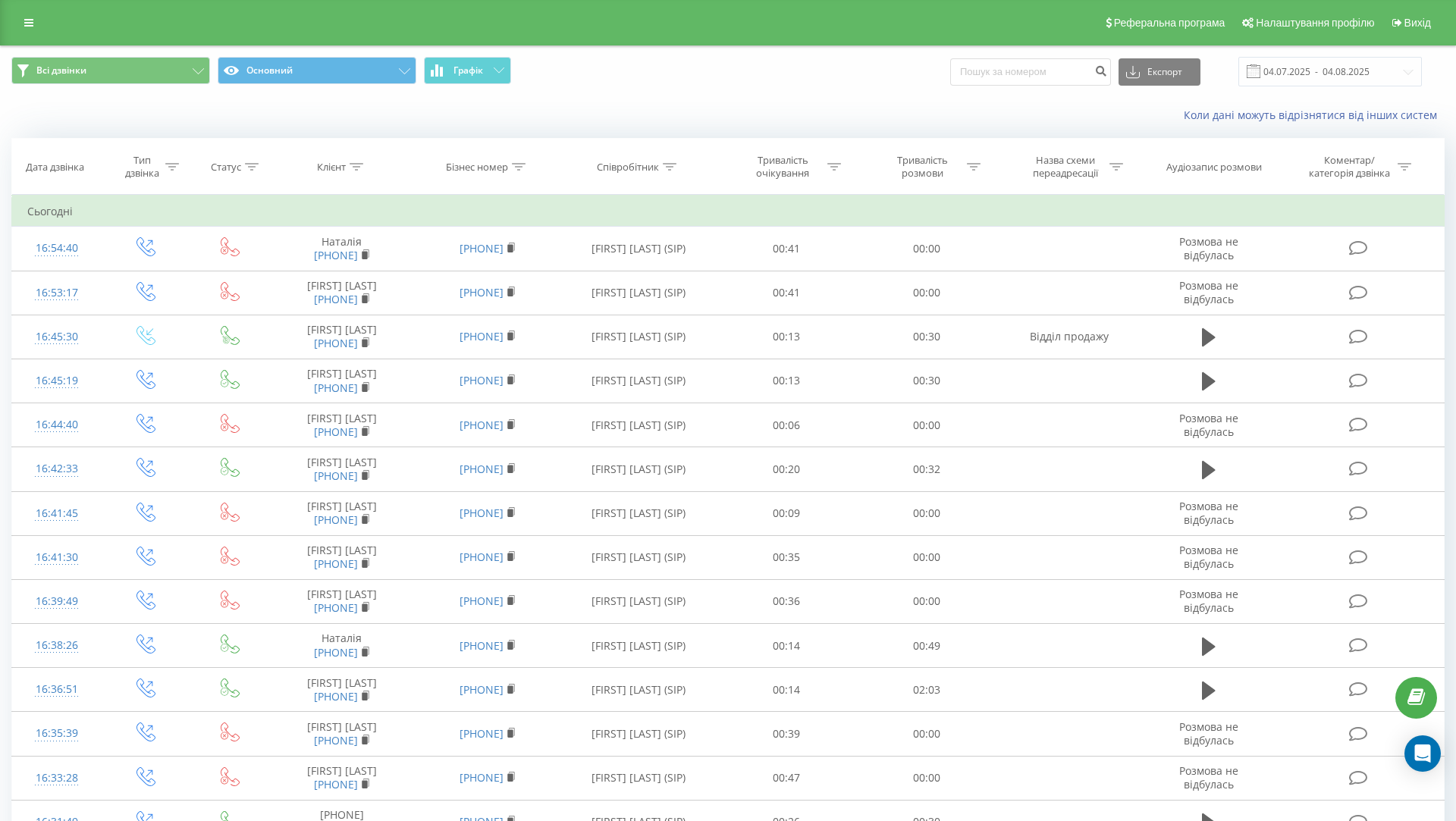 click at bounding box center (974, 167) 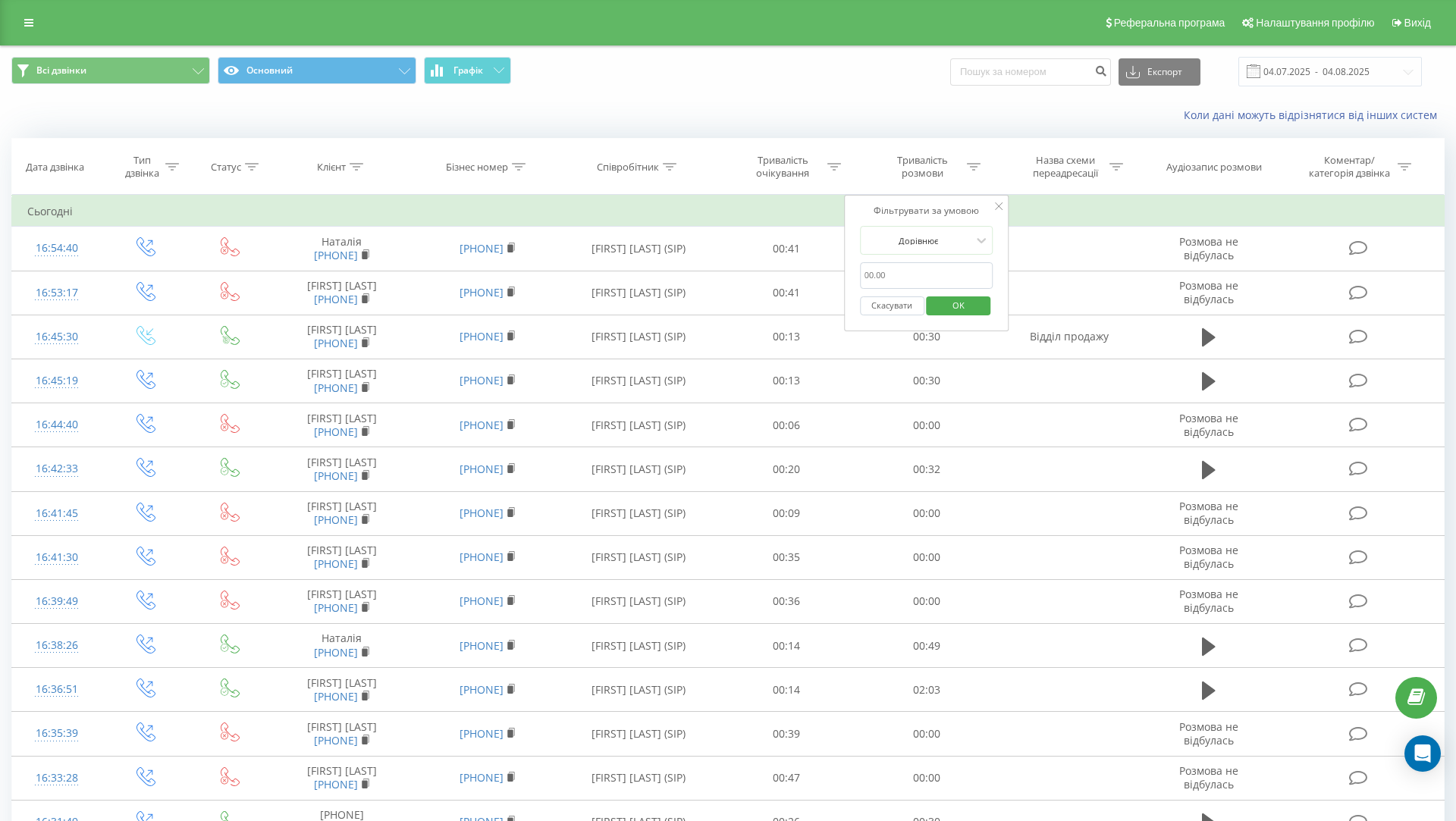 click at bounding box center [927, 275] 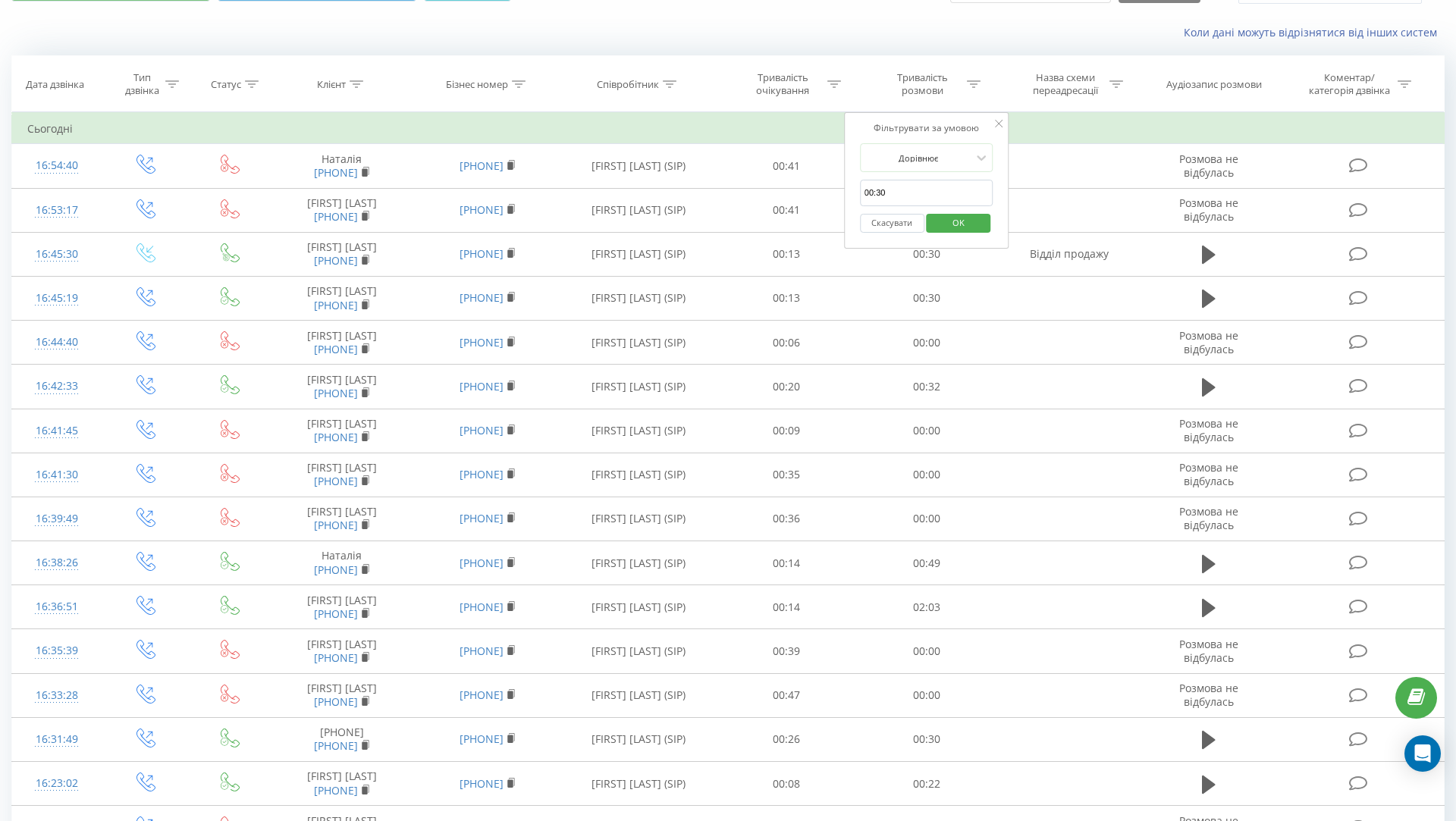 scroll, scrollTop: 85, scrollLeft: 0, axis: vertical 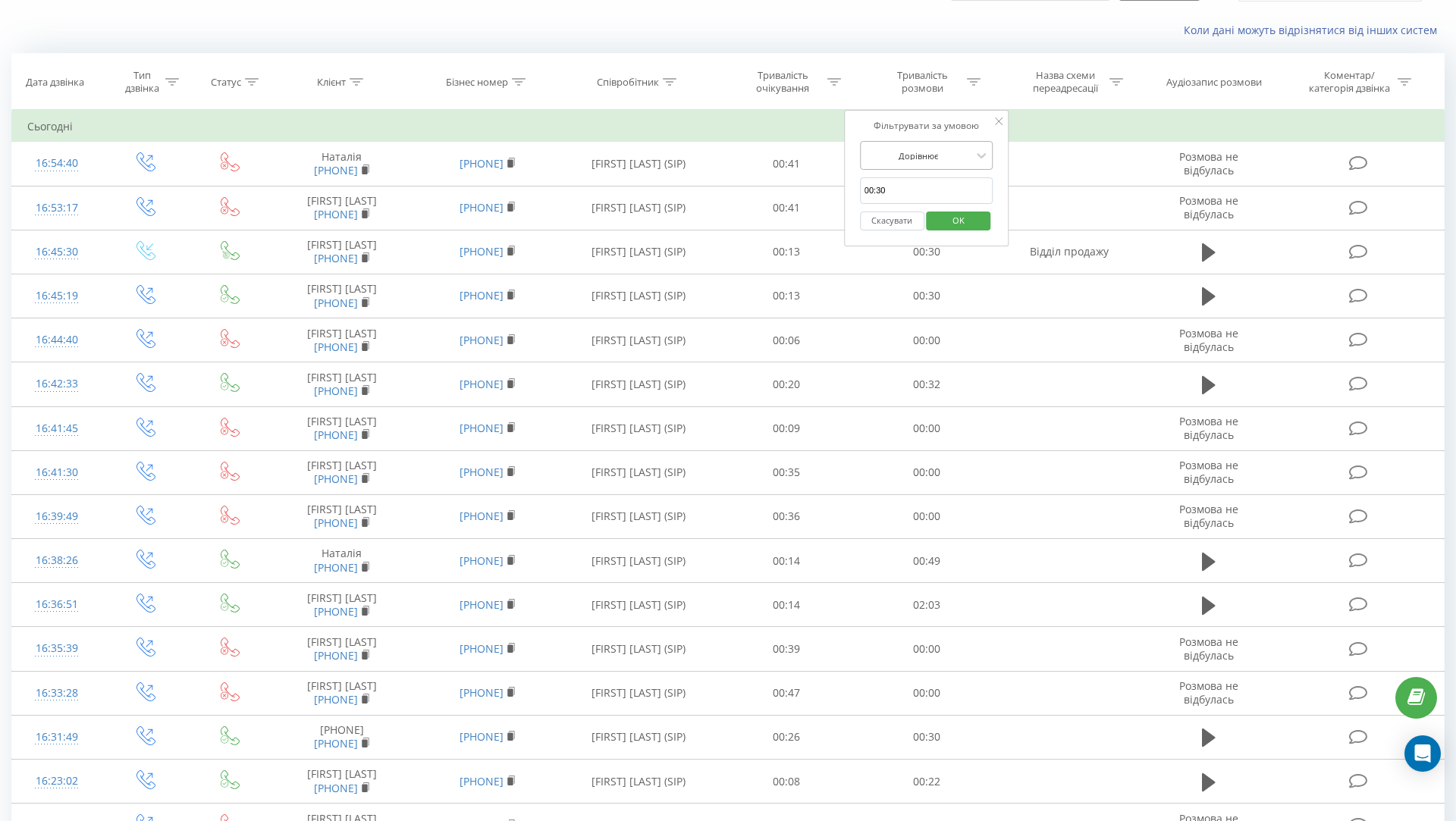 click at bounding box center [918, 155] 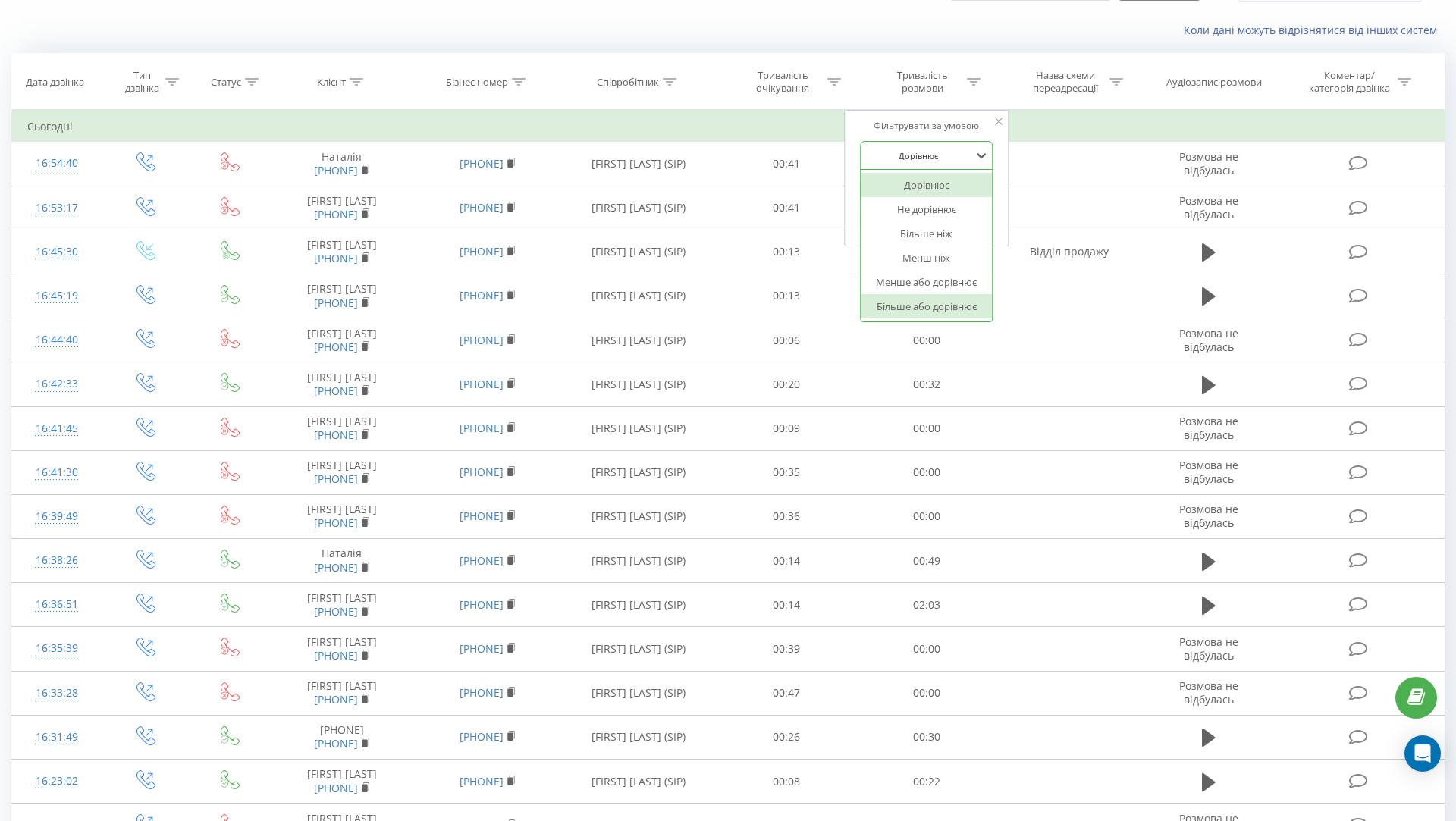 click on "Більше або дорівнює" at bounding box center [927, 306] 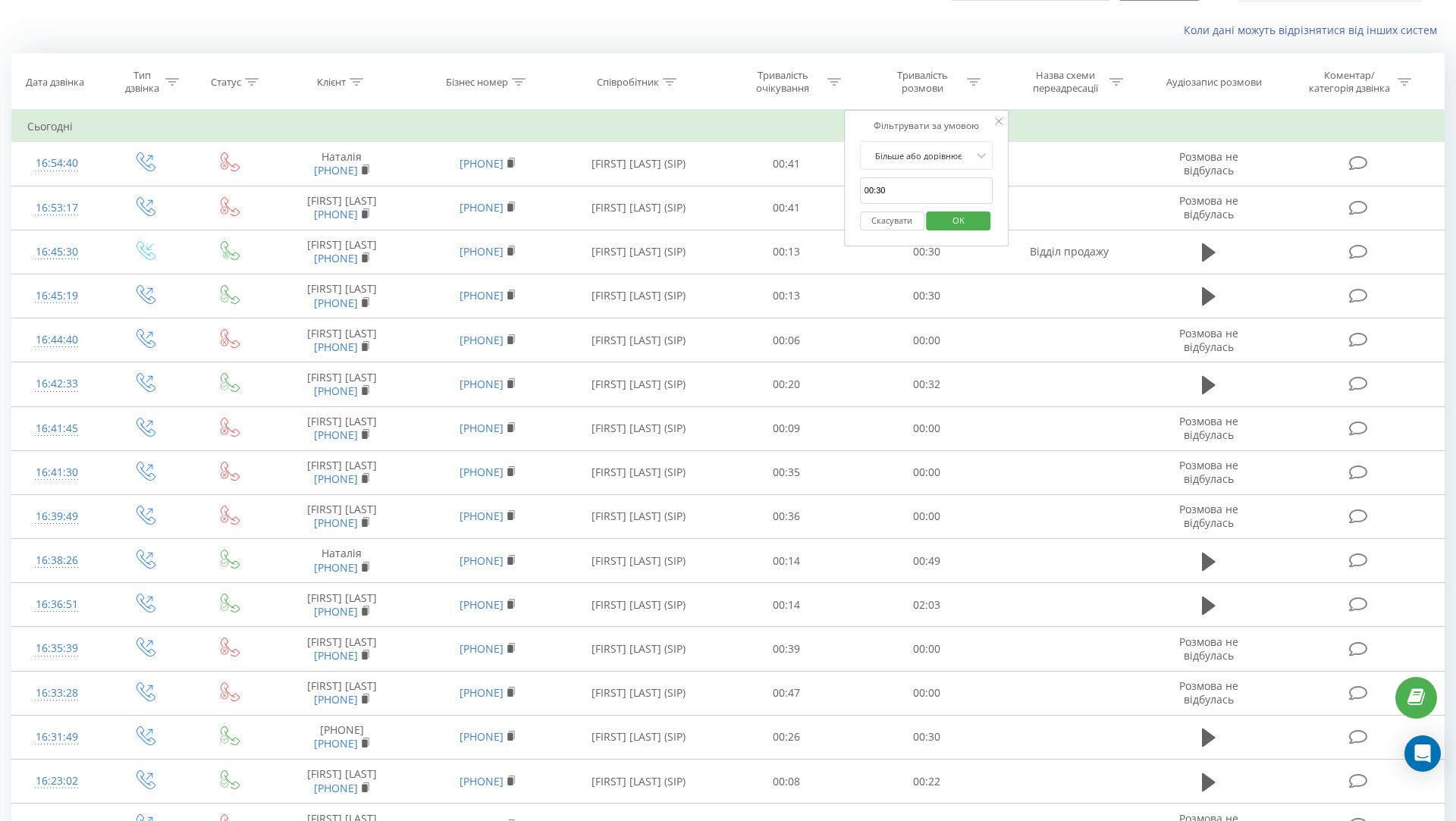 click on "OK" at bounding box center [959, 220] 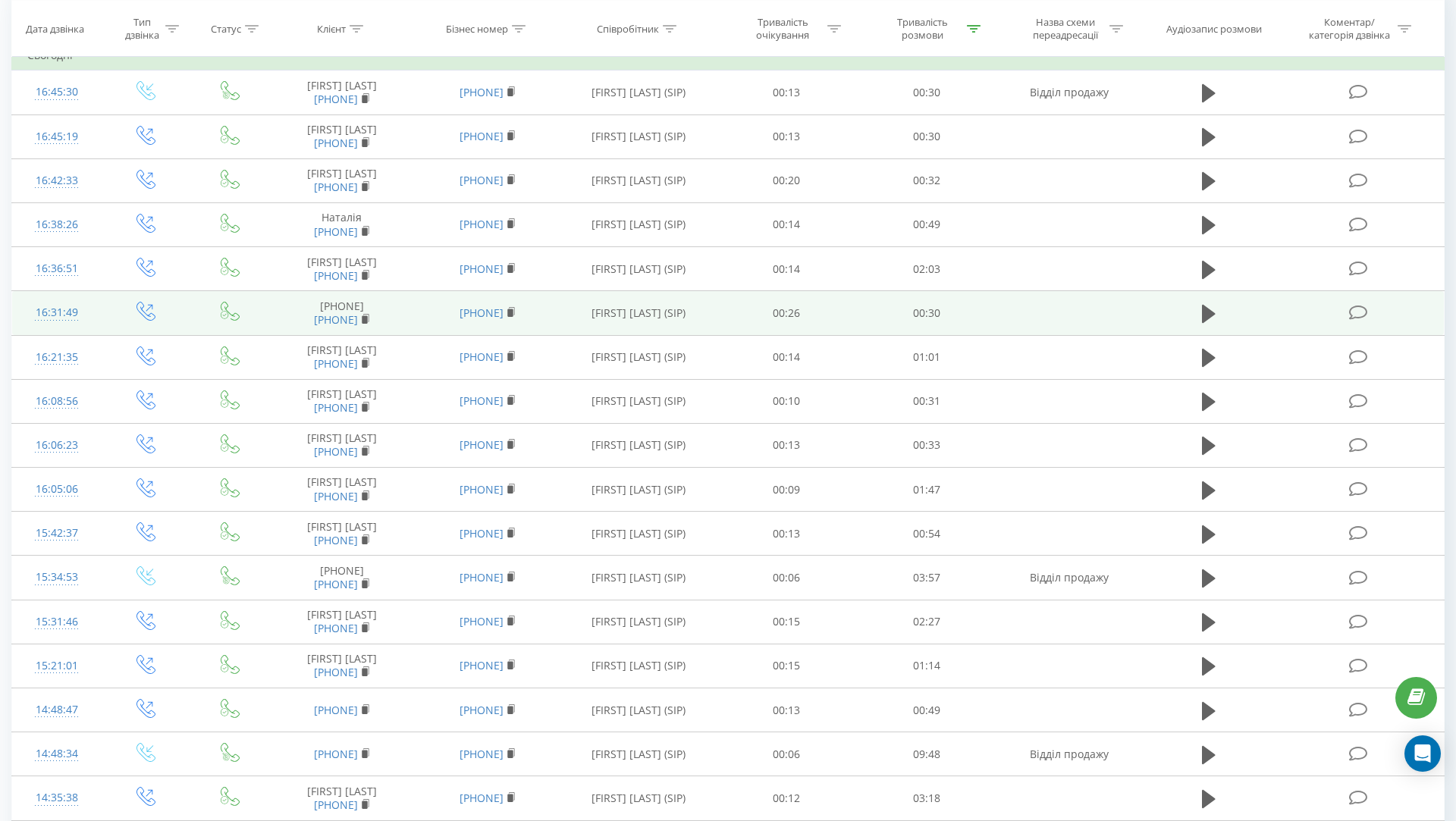 scroll, scrollTop: 0, scrollLeft: 0, axis: both 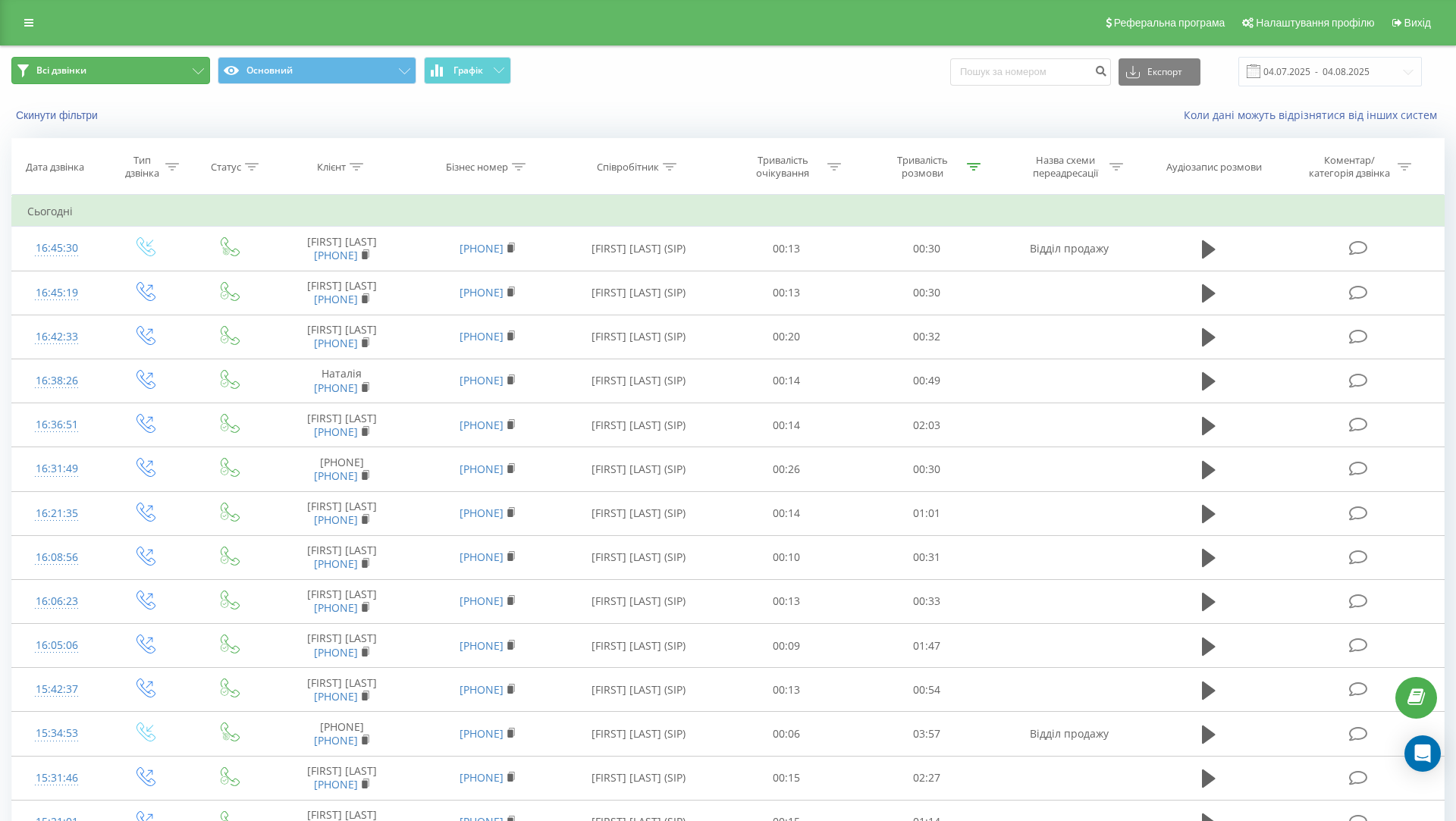 click 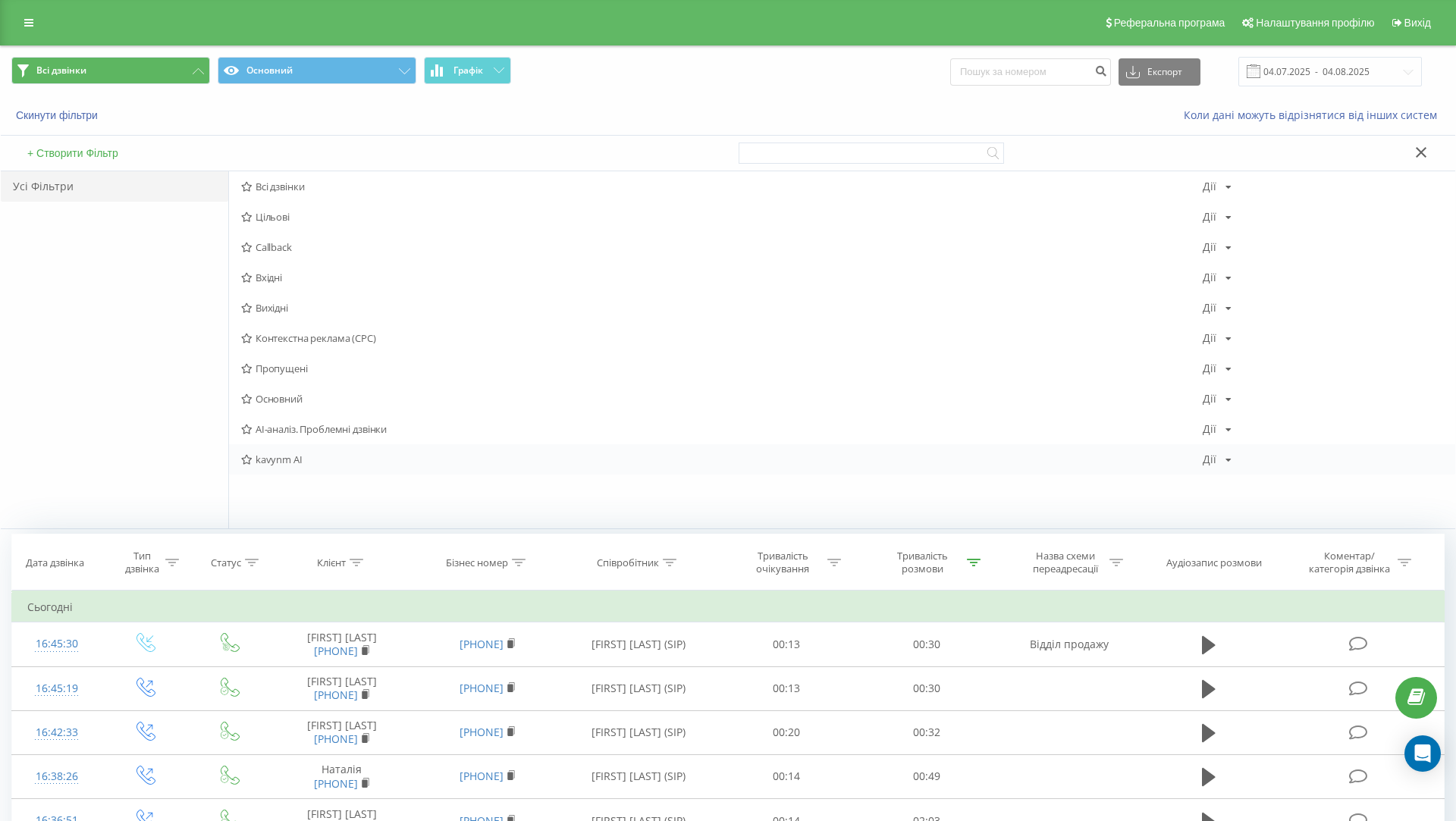 click on "kavynm AI" at bounding box center (722, 459) 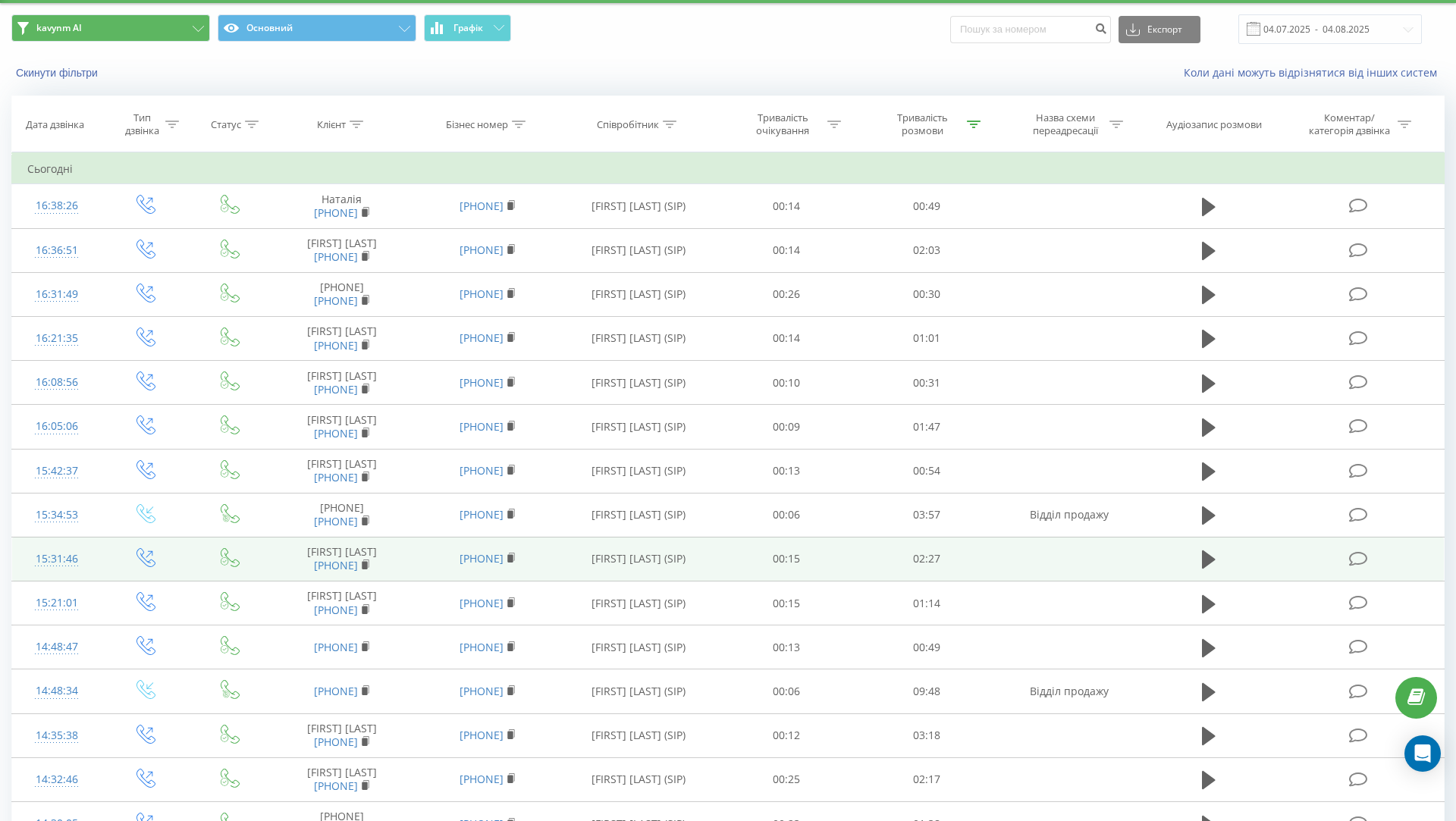 scroll, scrollTop: 44, scrollLeft: 0, axis: vertical 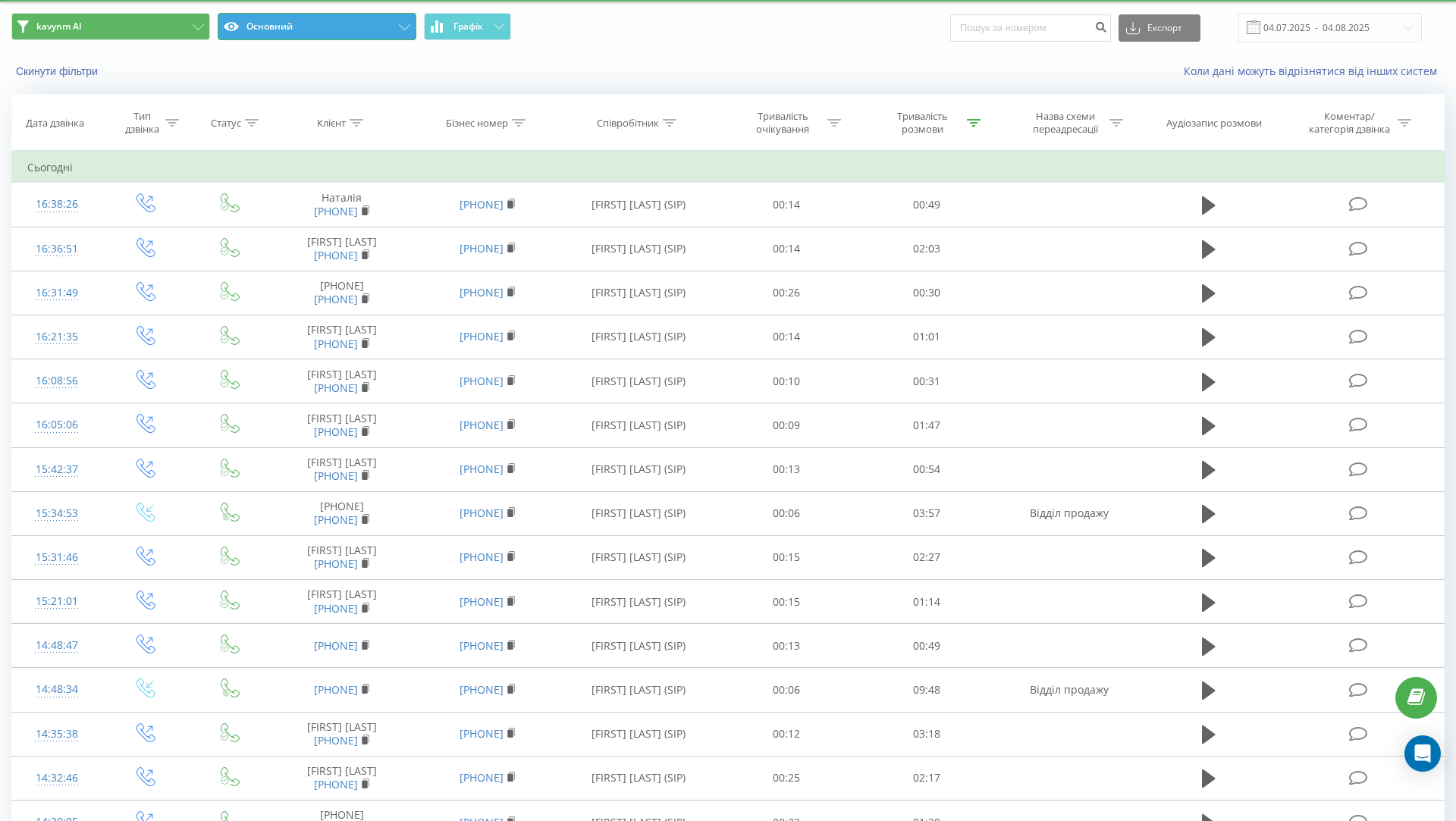 click on "Основний" at bounding box center (317, 27) 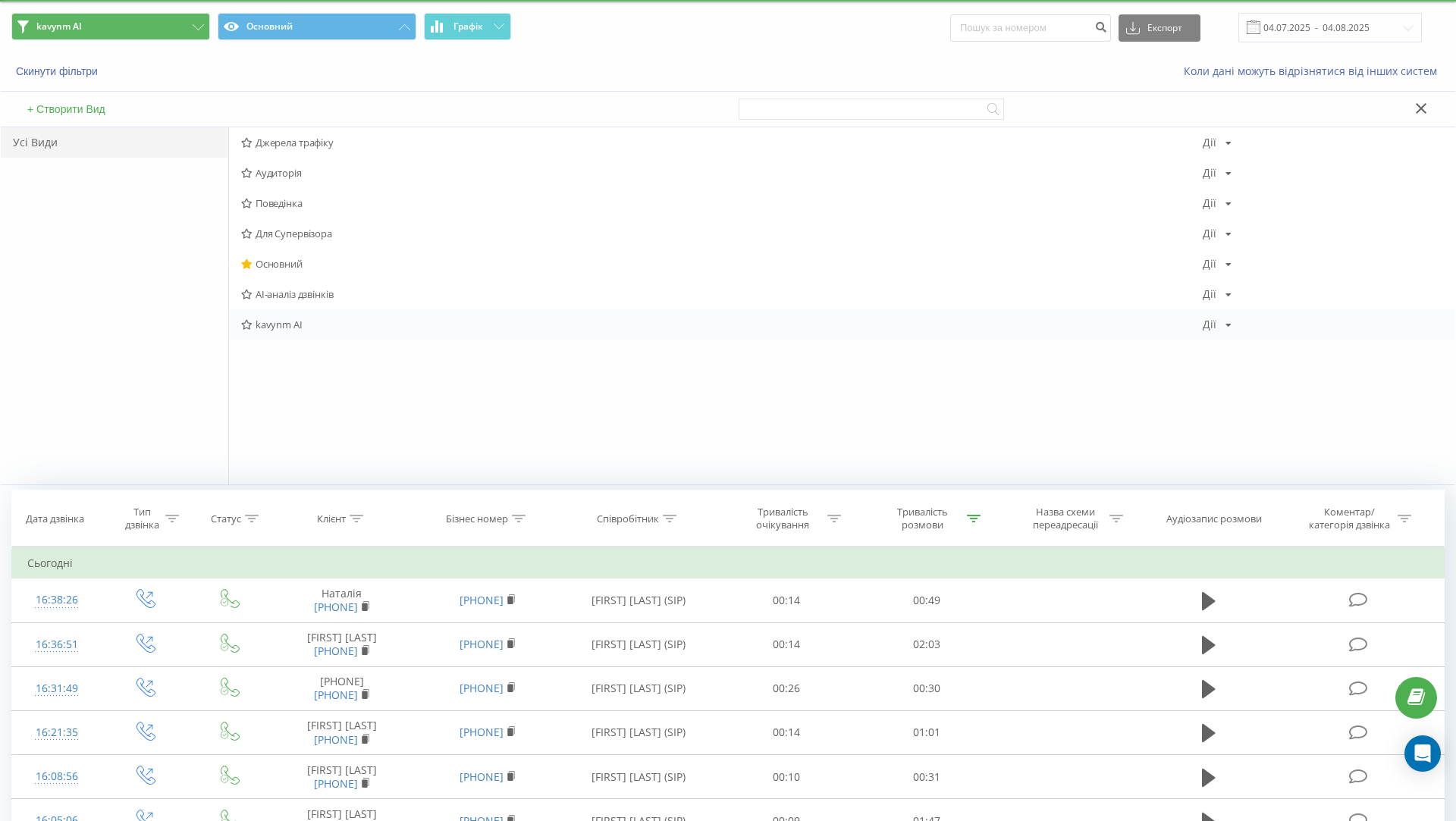 click on "kavynm AI" at bounding box center [722, 324] 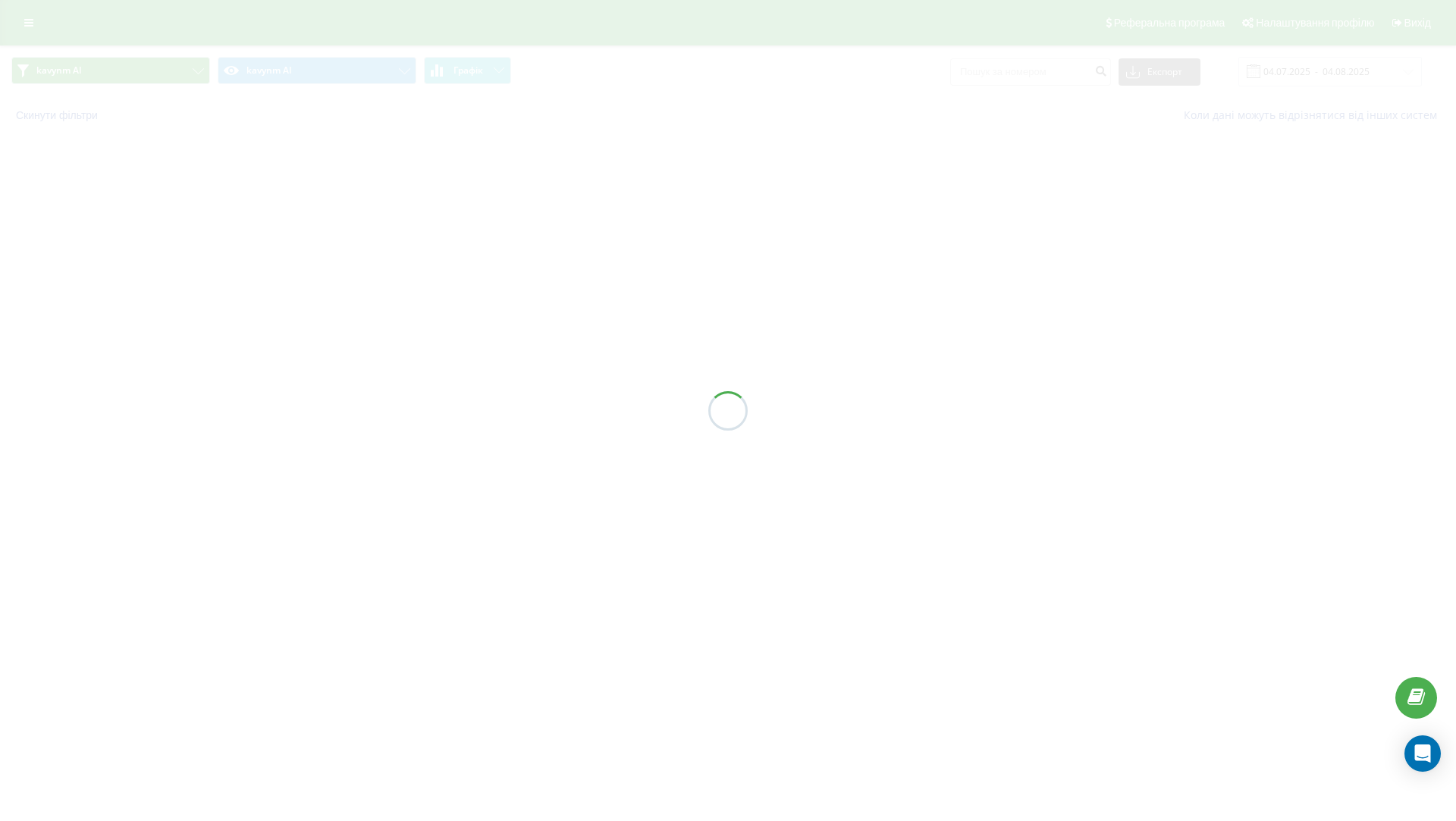 scroll, scrollTop: 0, scrollLeft: 0, axis: both 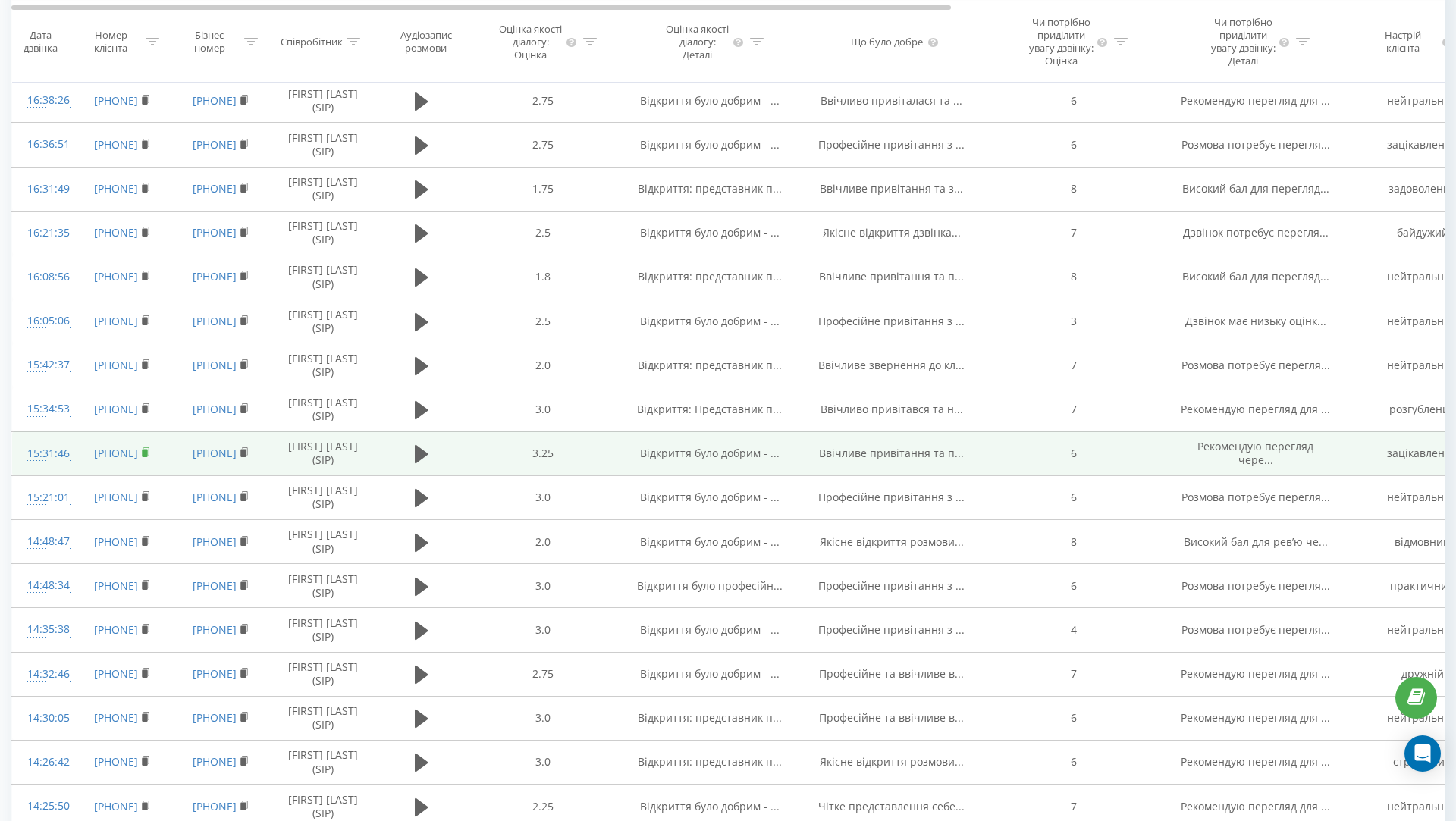 click 